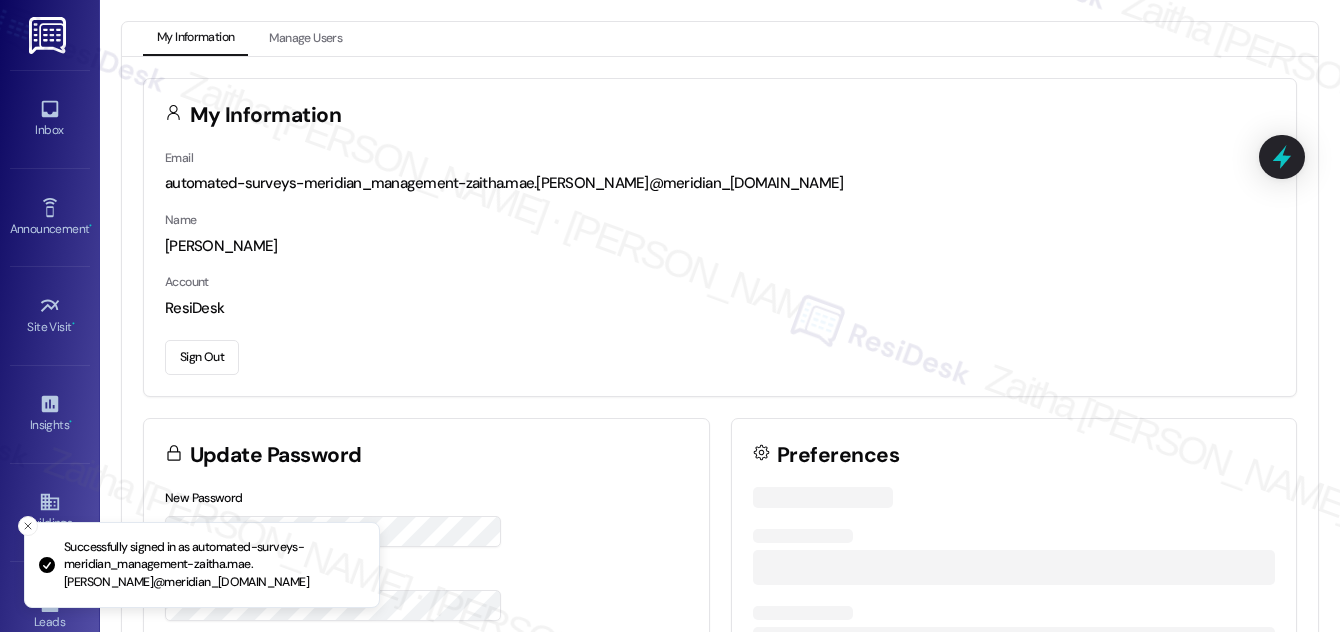 scroll, scrollTop: 0, scrollLeft: 0, axis: both 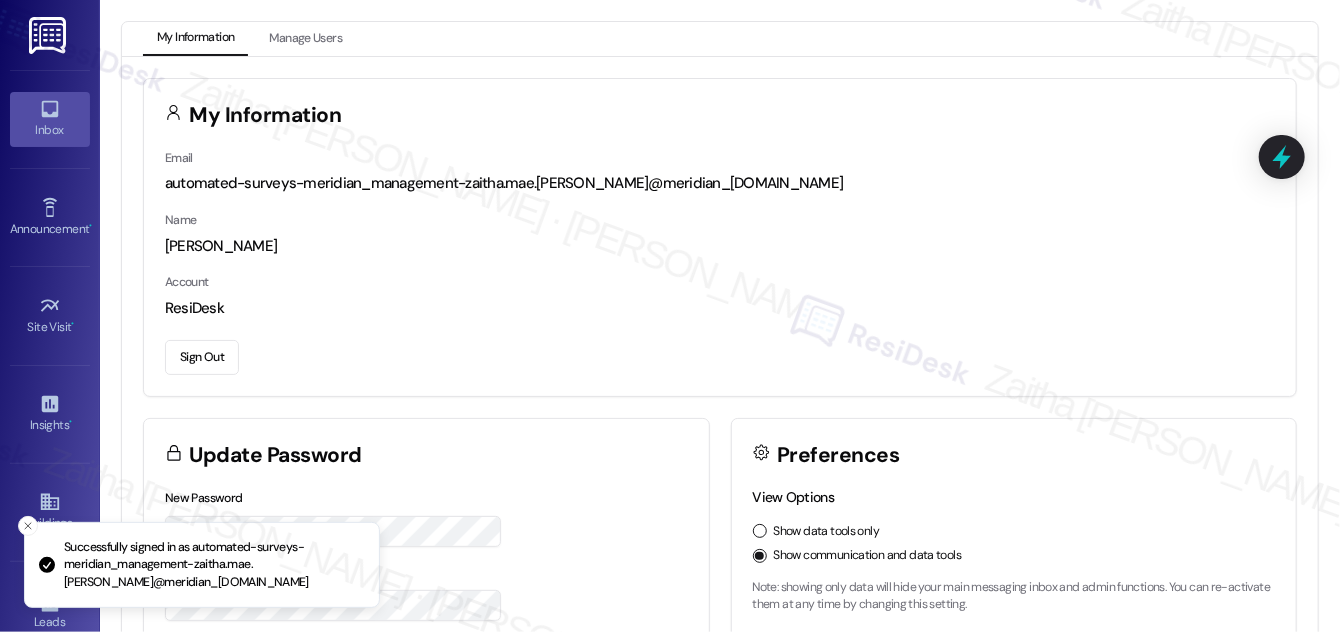 click on "Inbox" at bounding box center (50, 119) 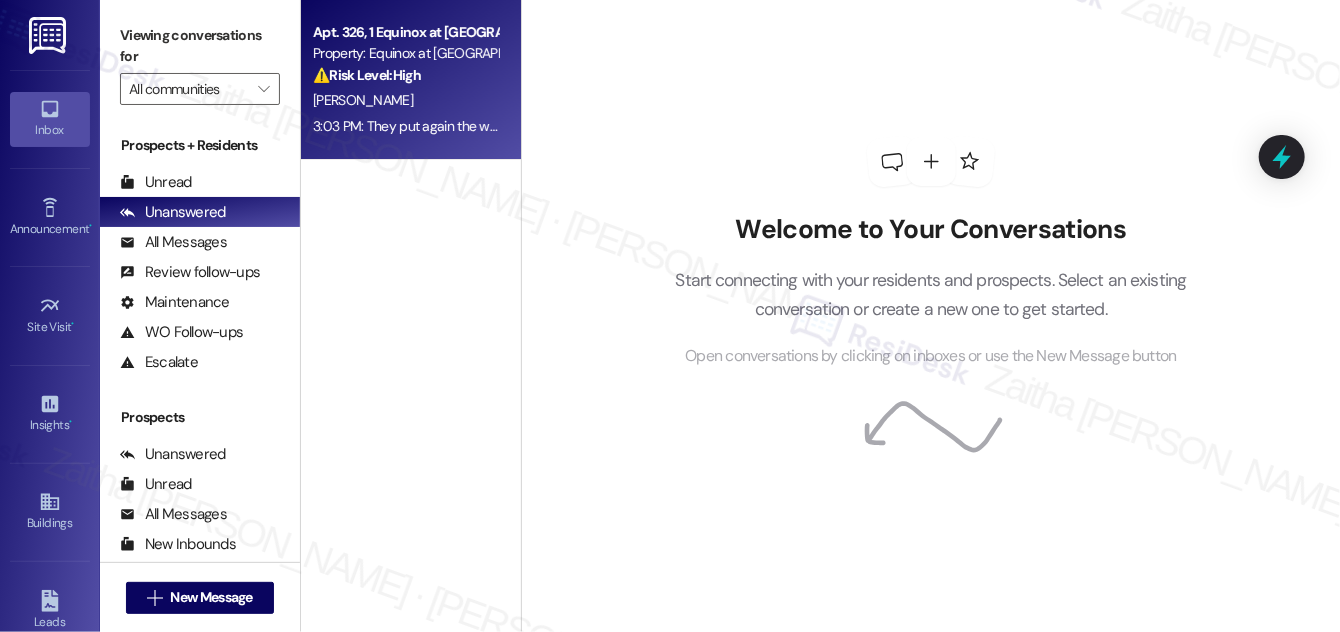 click on "[PERSON_NAME]" at bounding box center (405, 100) 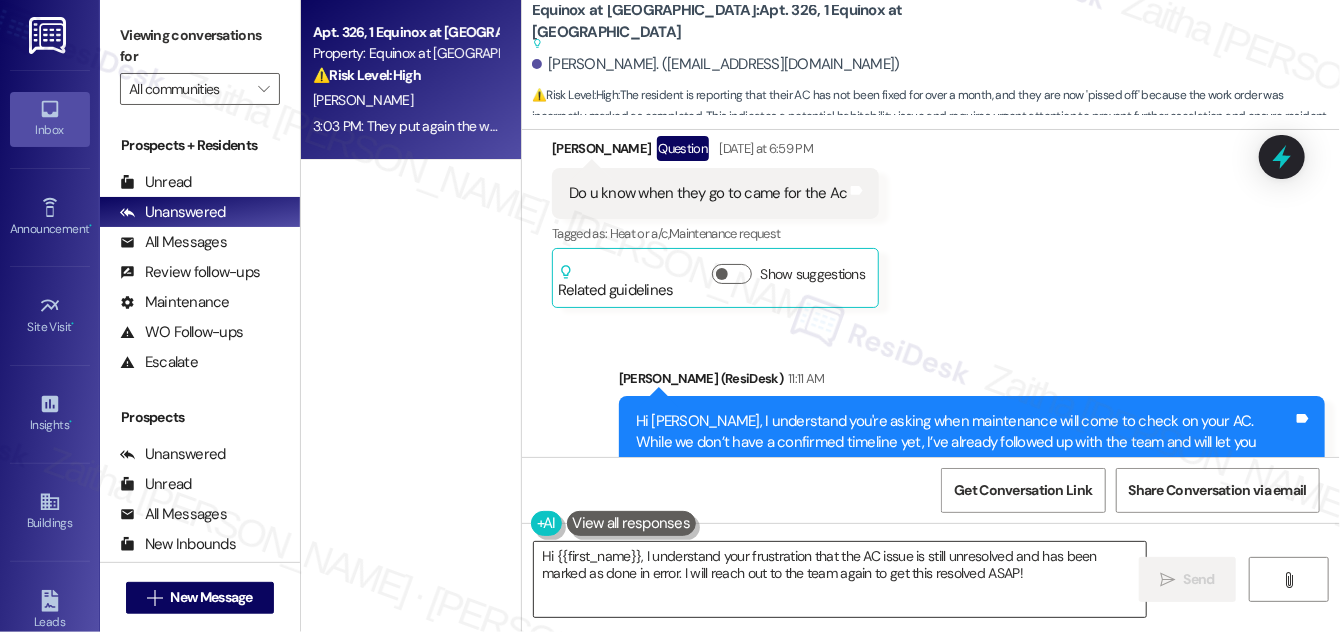 scroll, scrollTop: 22800, scrollLeft: 0, axis: vertical 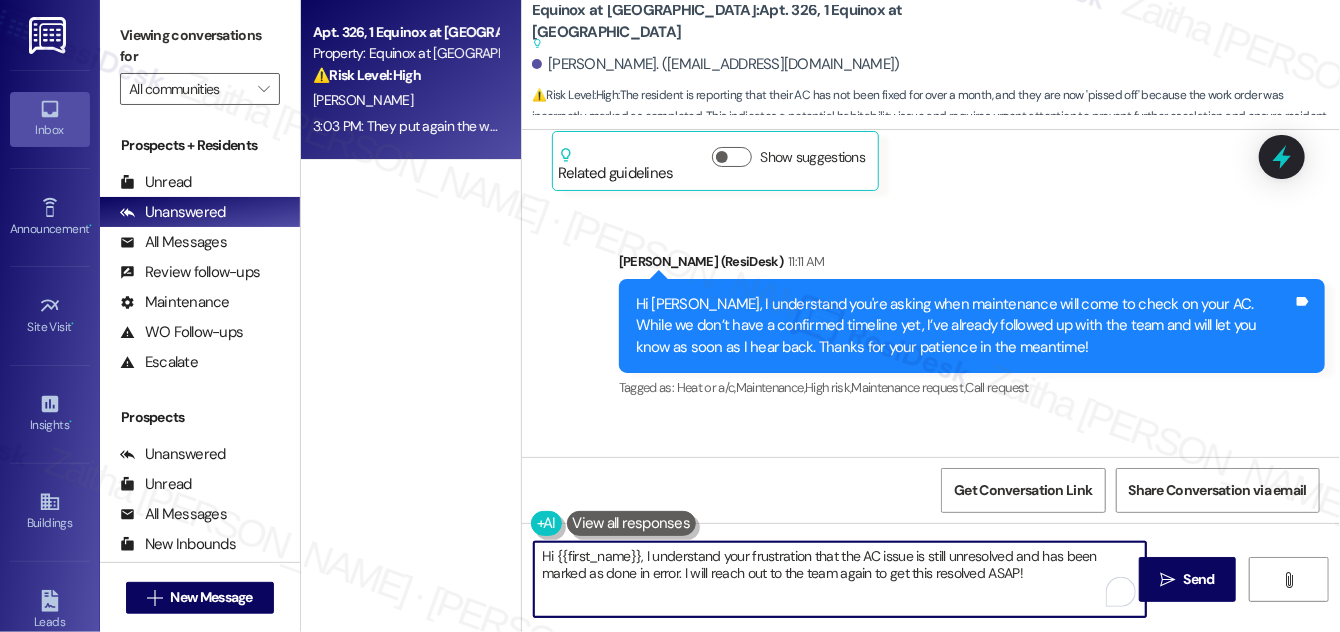 drag, startPoint x: 642, startPoint y: 558, endPoint x: 538, endPoint y: 559, distance: 104.00481 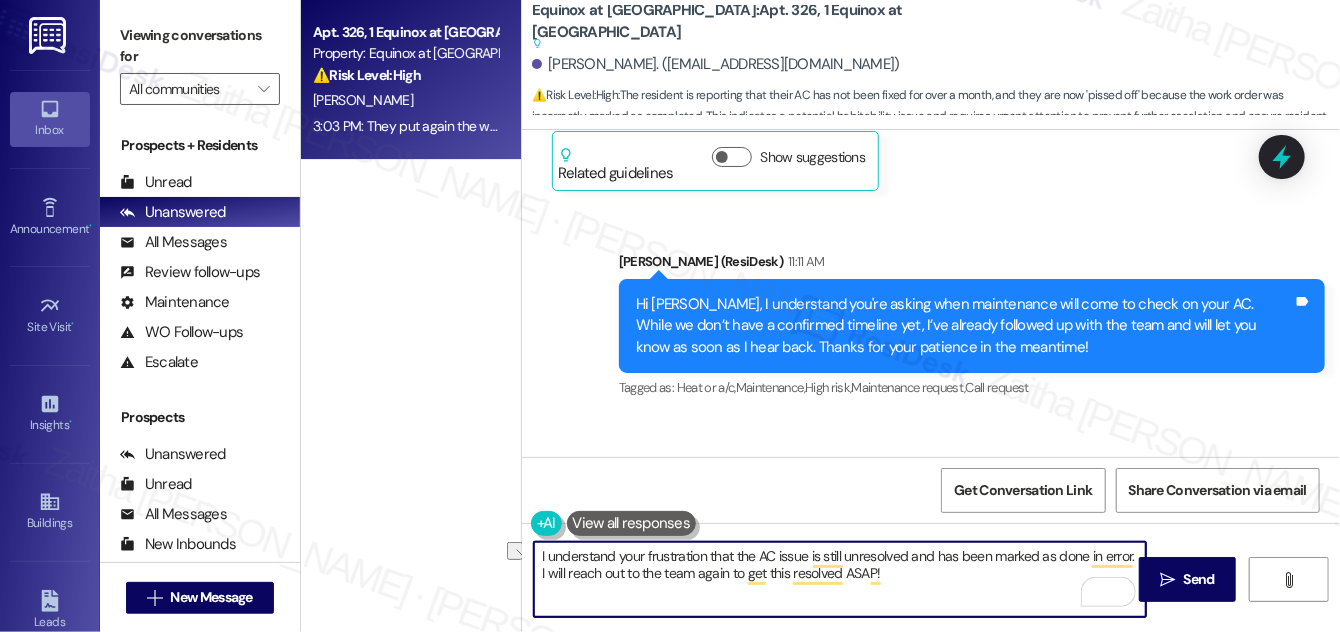 drag, startPoint x: 536, startPoint y: 572, endPoint x: 957, endPoint y: 583, distance: 421.14368 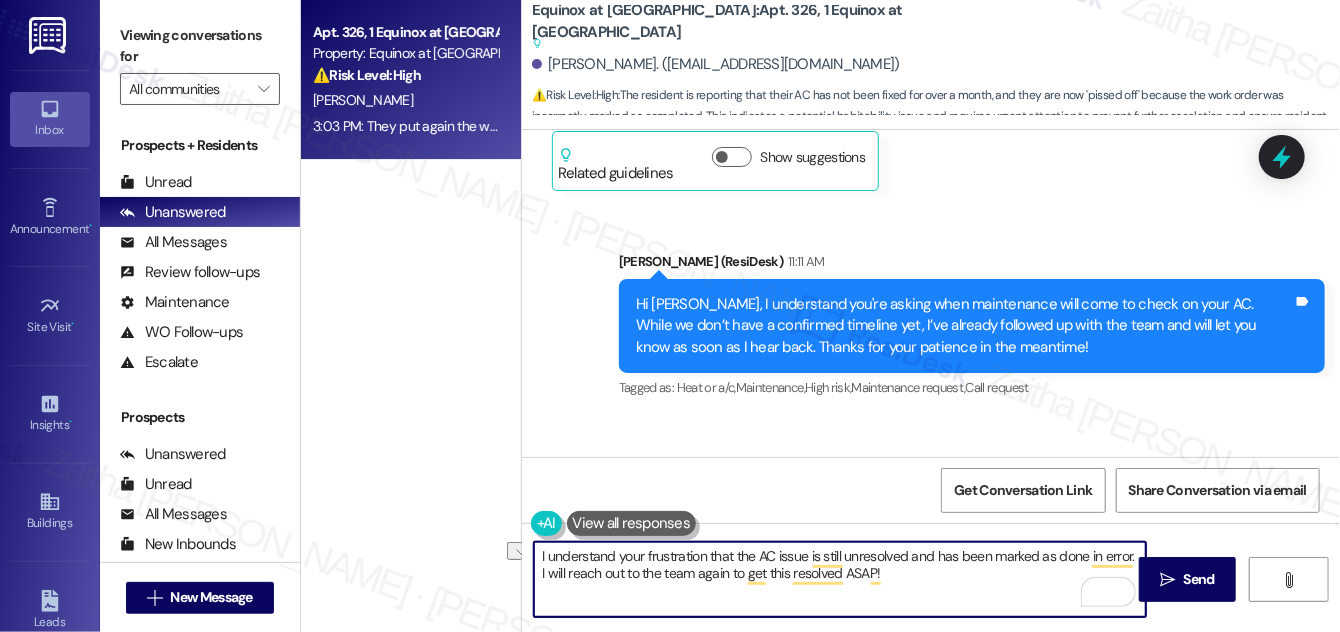 click on "I understand your frustration that the AC issue is still unresolved and has been marked as done in error. I will reach out to the team again to get this resolved ASAP!" at bounding box center [840, 579] 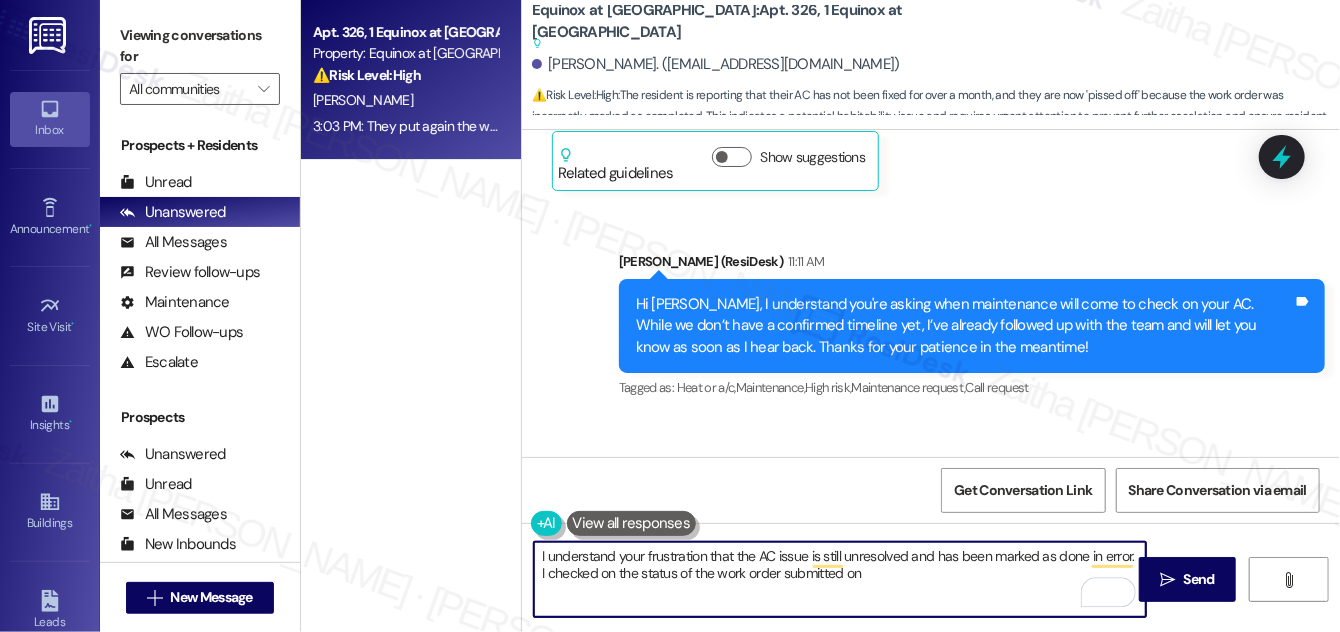 click on "I understand your frustration that the AC issue is still unresolved and has been marked as done in error. I checked on the status of the work order submitted on" at bounding box center (840, 579) 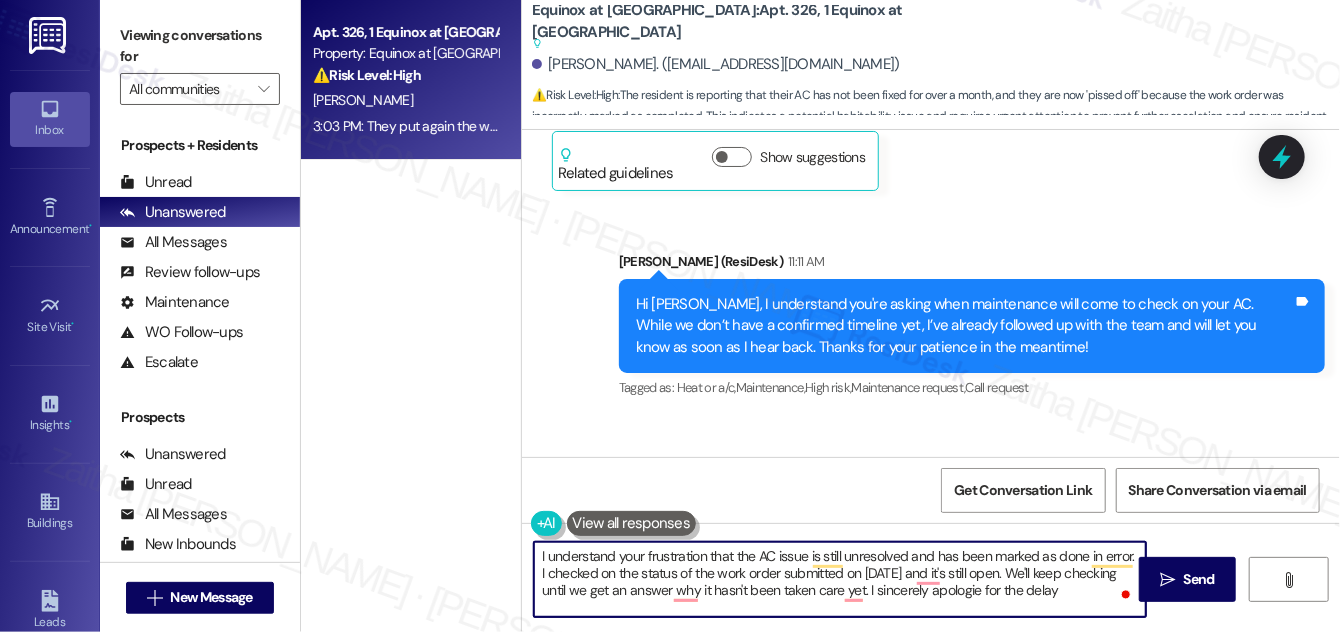 type on "I understand your frustration that the AC issue is still unresolved and has been marked as done in error. I checked on the status of the work order submitted on July 2nd and it's still open. We'll keep checking until we get an answer why it hasn't been taken care yet. I sincerely apologie for the delay." 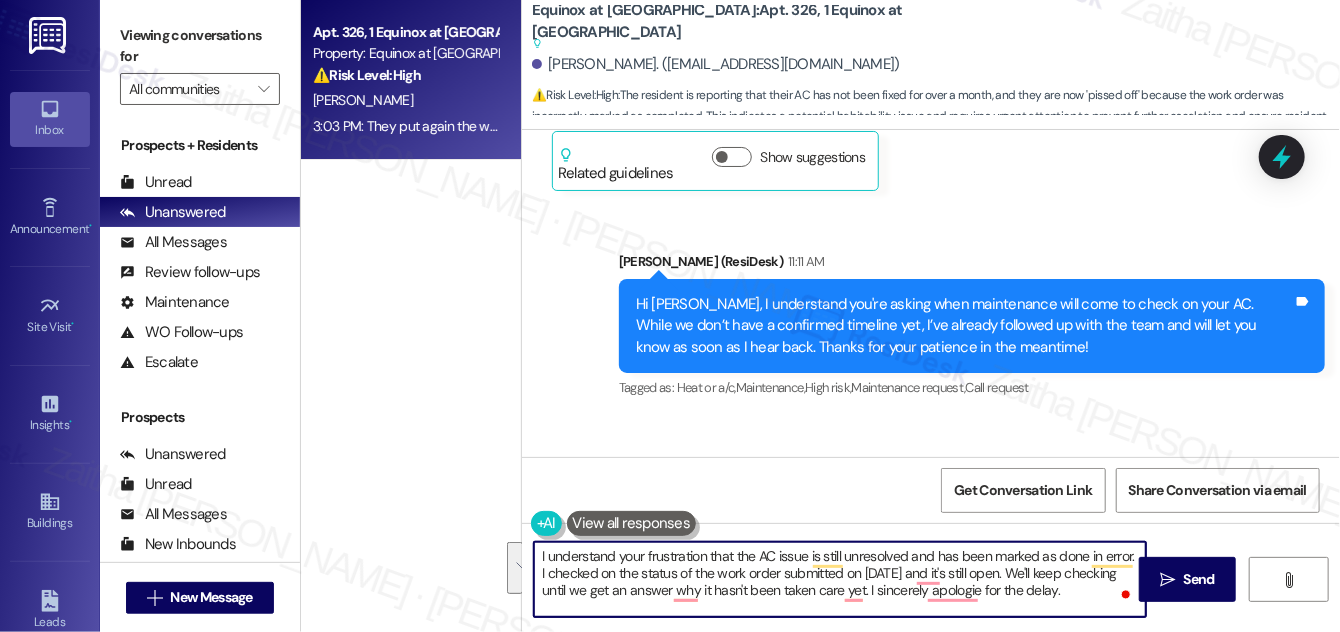 drag, startPoint x: 541, startPoint y: 554, endPoint x: 1074, endPoint y: 596, distance: 534.6522 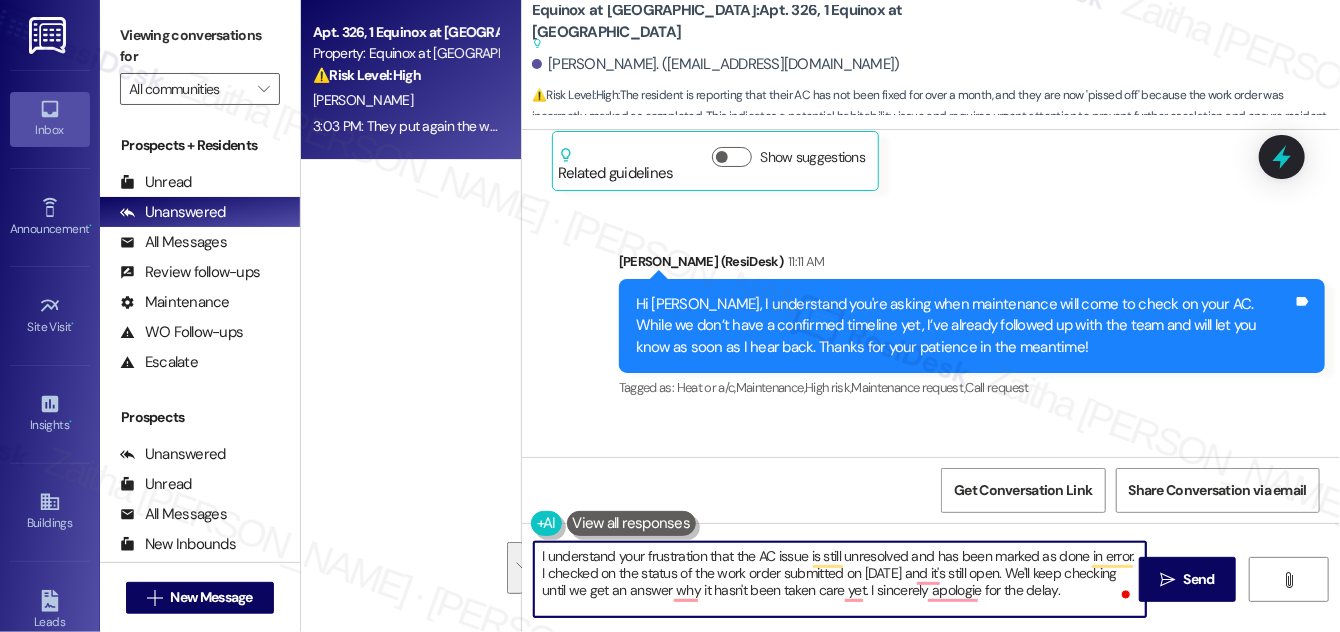 click on "I understand your frustration that the AC issue is still unresolved and has been marked as done in error. I checked on the status of the work order submitted on July 2nd and it's still open. We'll keep checking until we get an answer why it hasn't been taken care yet. I sincerely apologie for the delay." at bounding box center (840, 579) 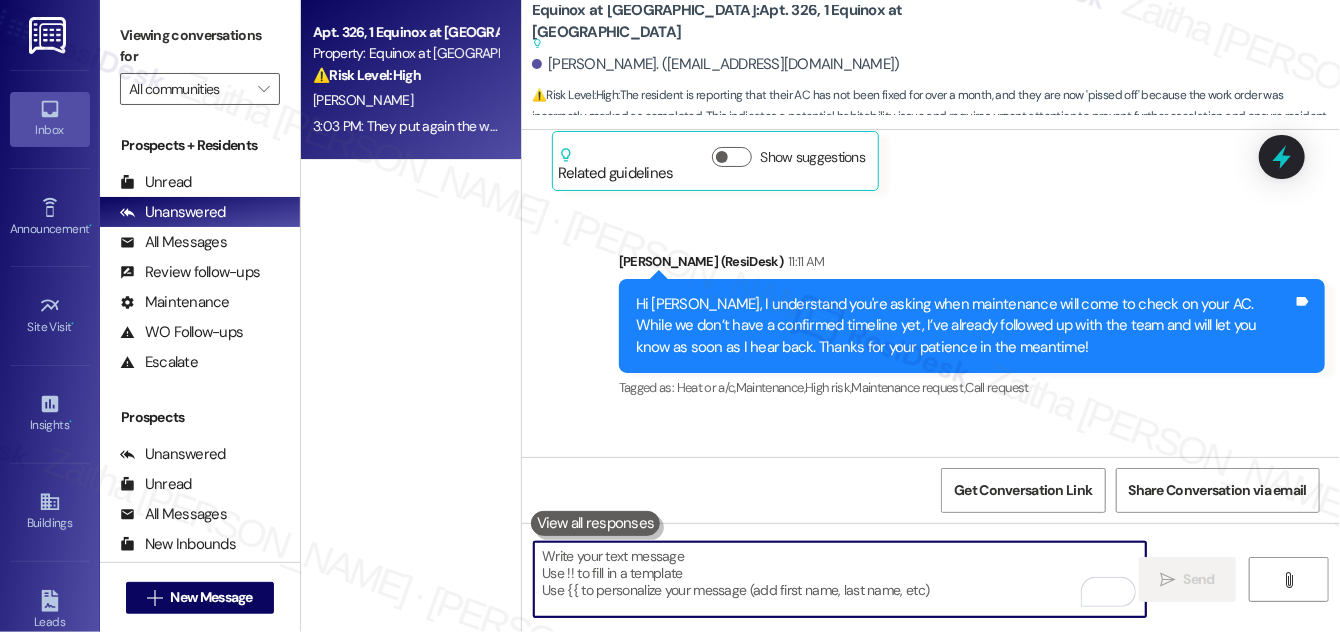 type 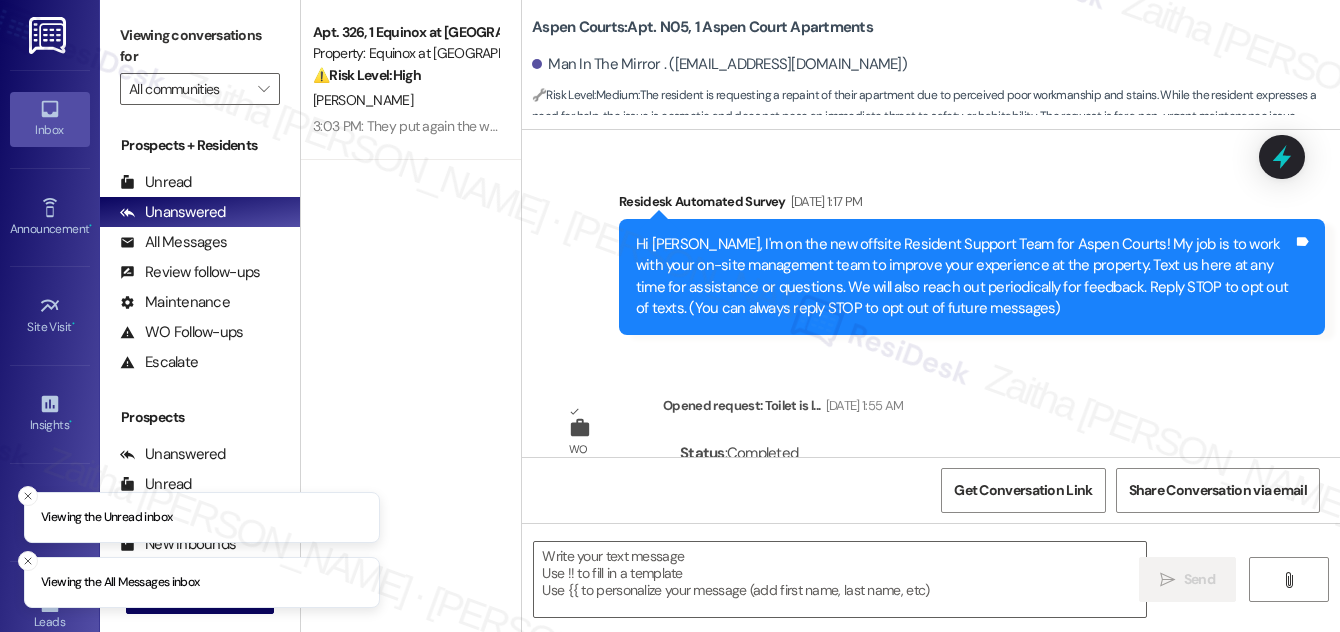 scroll, scrollTop: 0, scrollLeft: 0, axis: both 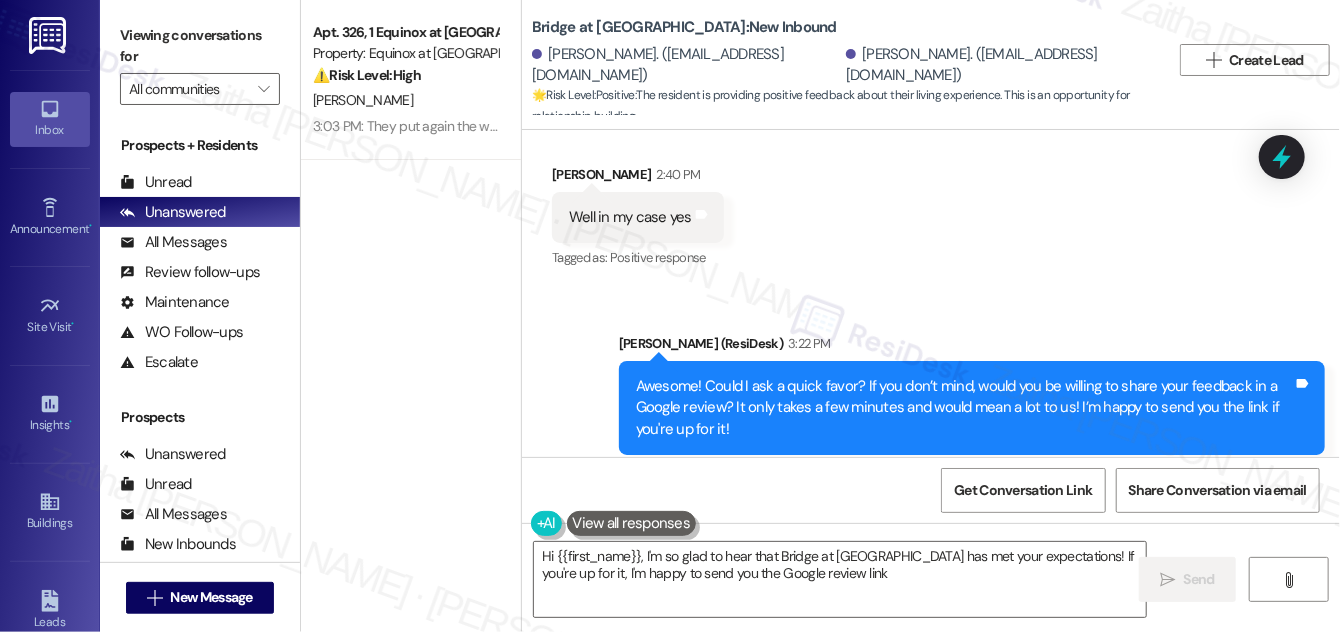 type on "Hi {{first_name}}, I'm so glad to hear that Bridge at South Point has met your expectations! If you're up for it, I'm happy to send you the Google review link!" 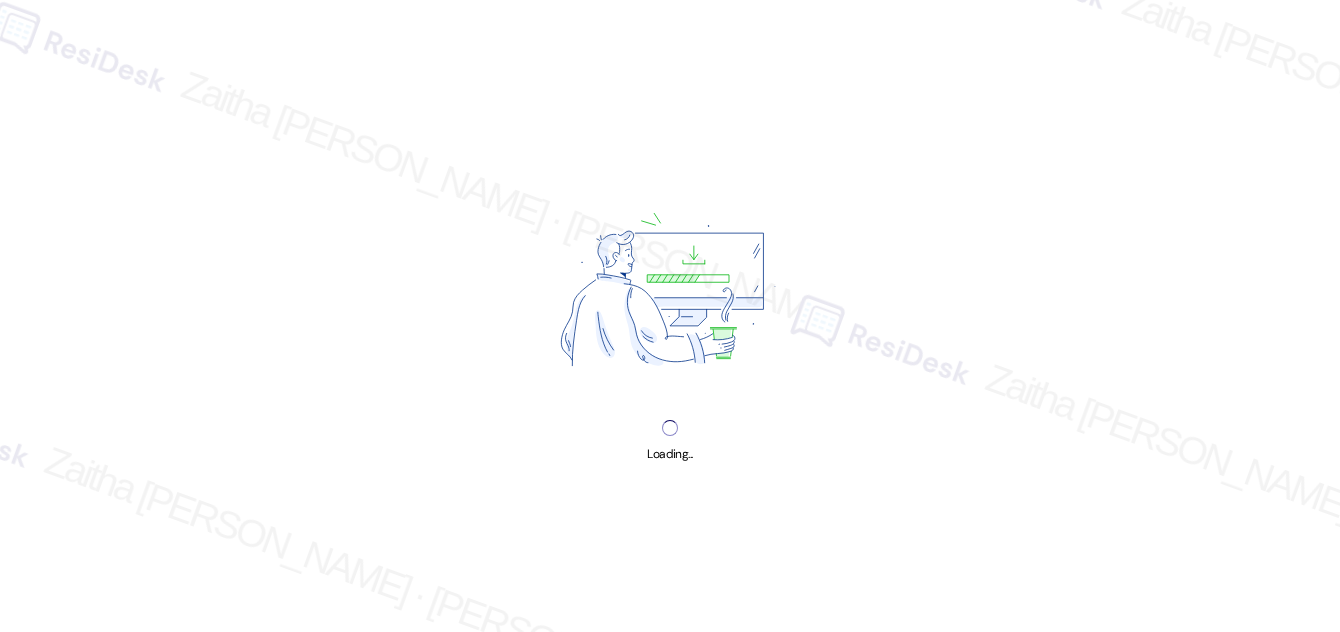 scroll, scrollTop: 0, scrollLeft: 0, axis: both 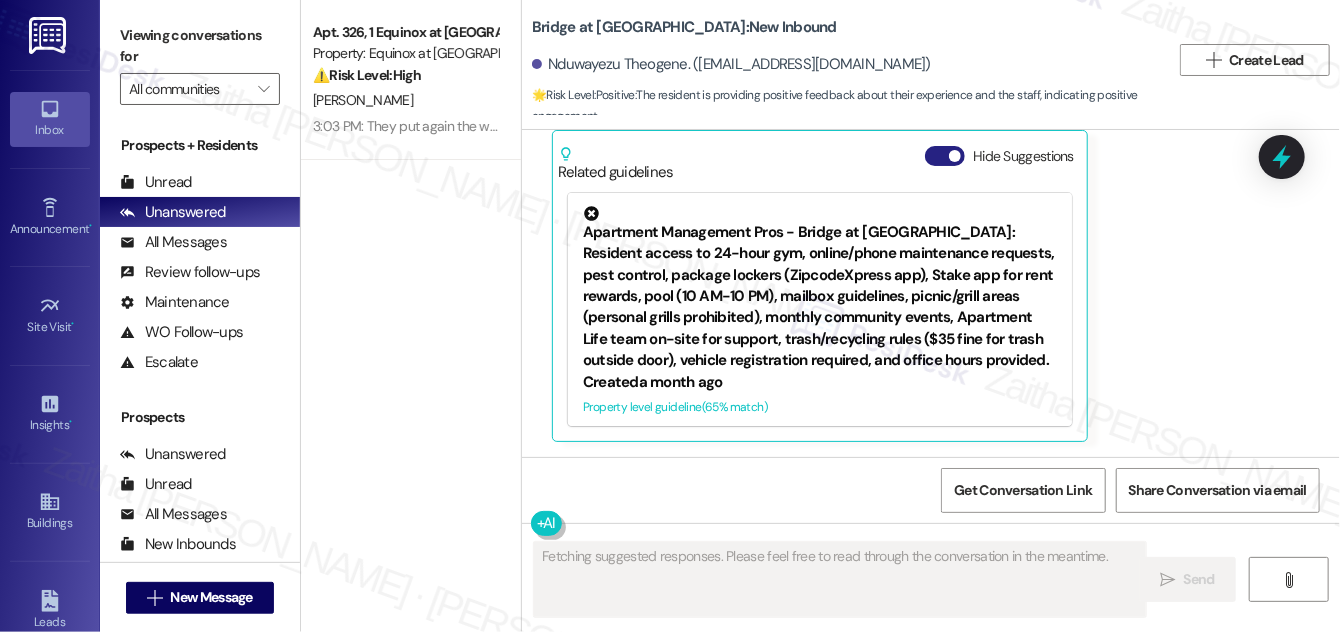 click on "Hide Suggestions" at bounding box center (945, 156) 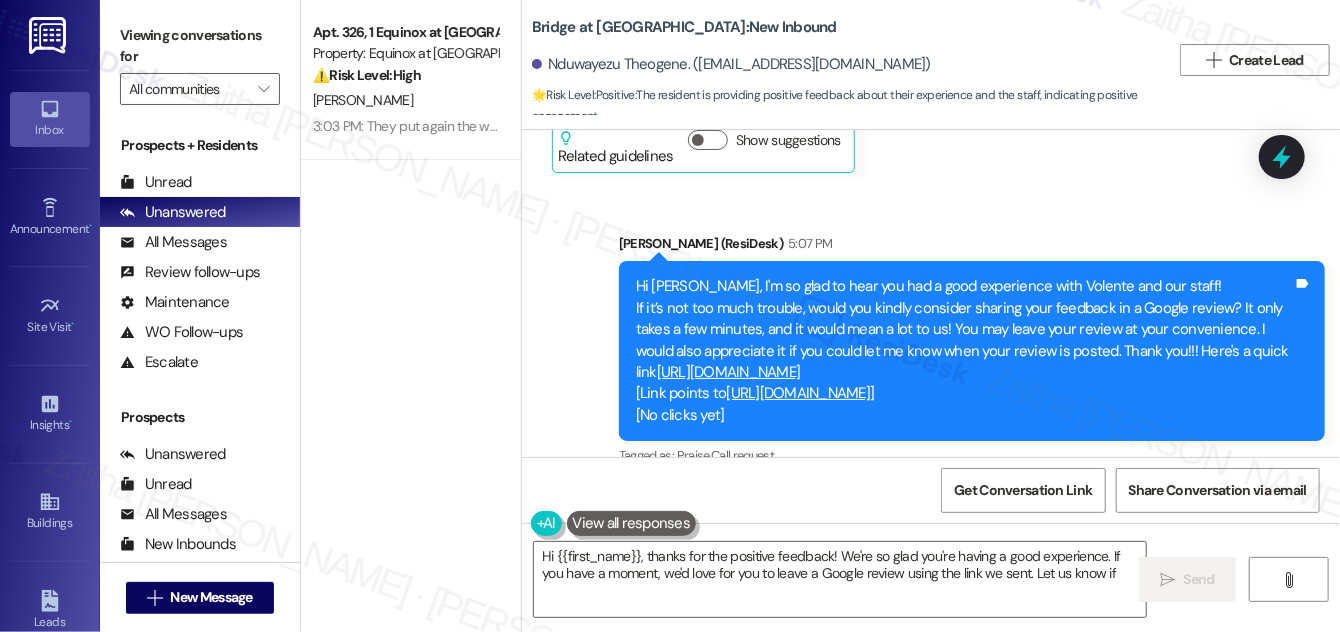 scroll, scrollTop: 871, scrollLeft: 0, axis: vertical 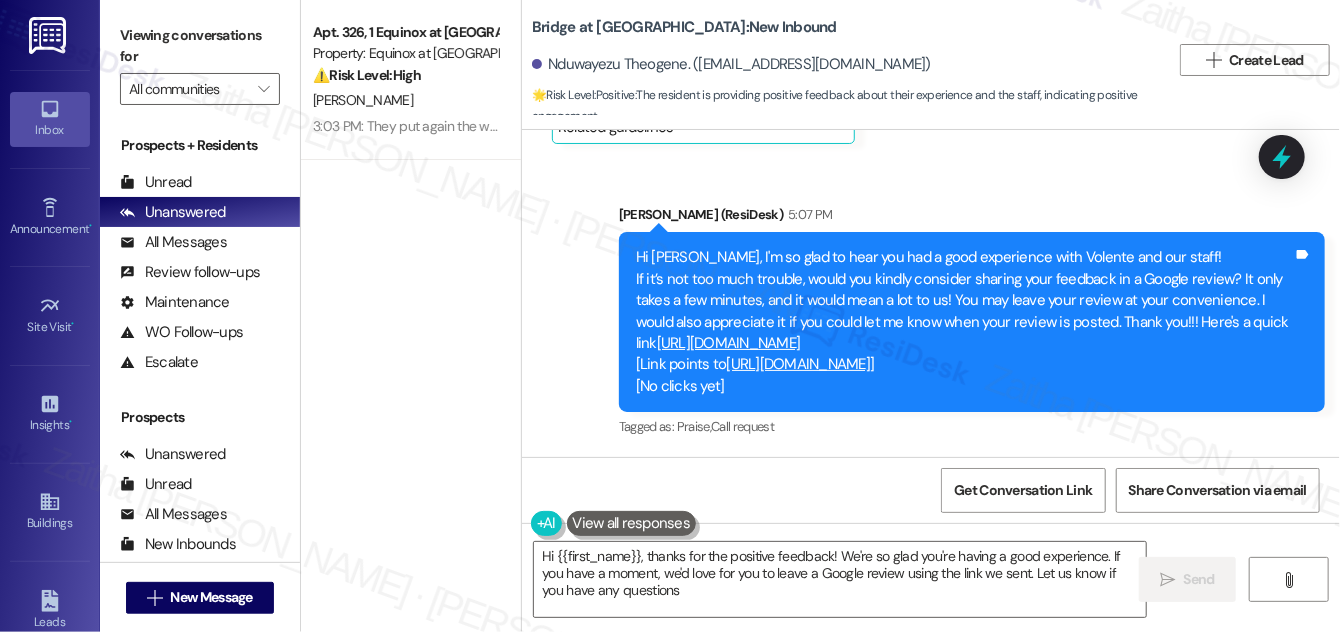 type on "Hi {{first_name}}, thanks for the positive feedback! We're so glad you're having a good experience. If you have a moment, we'd love for you to leave a Google review using the link we sent. Let us know if you have any questions!" 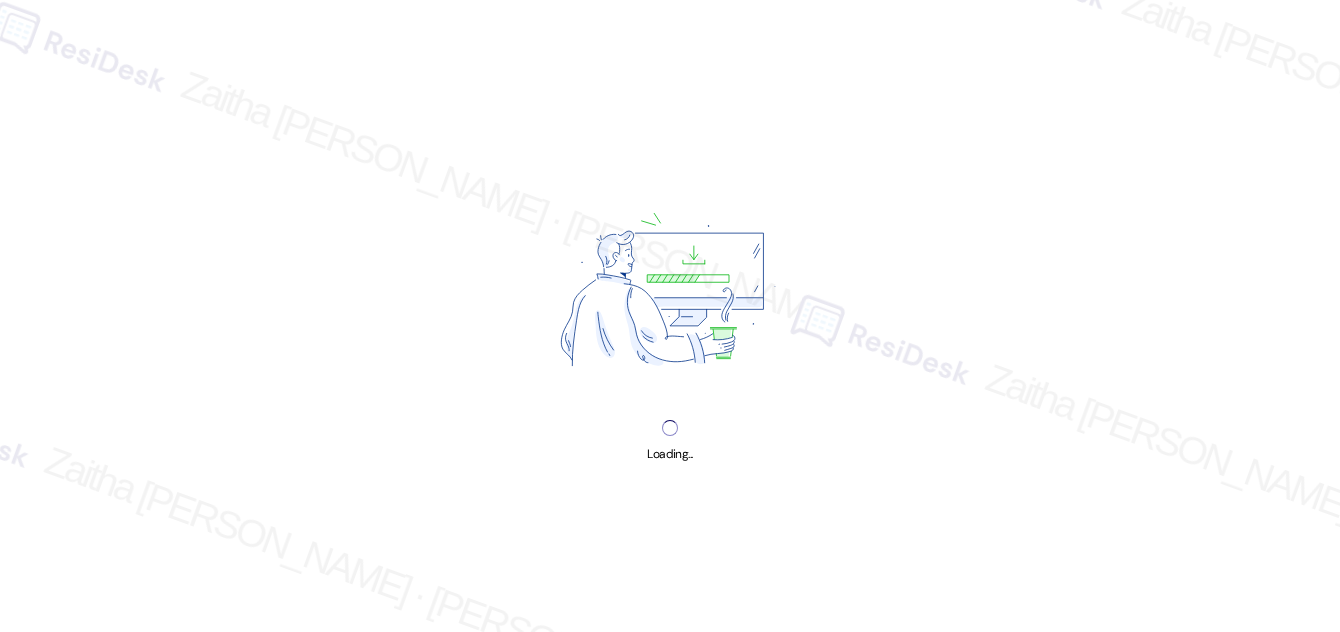 scroll, scrollTop: 0, scrollLeft: 0, axis: both 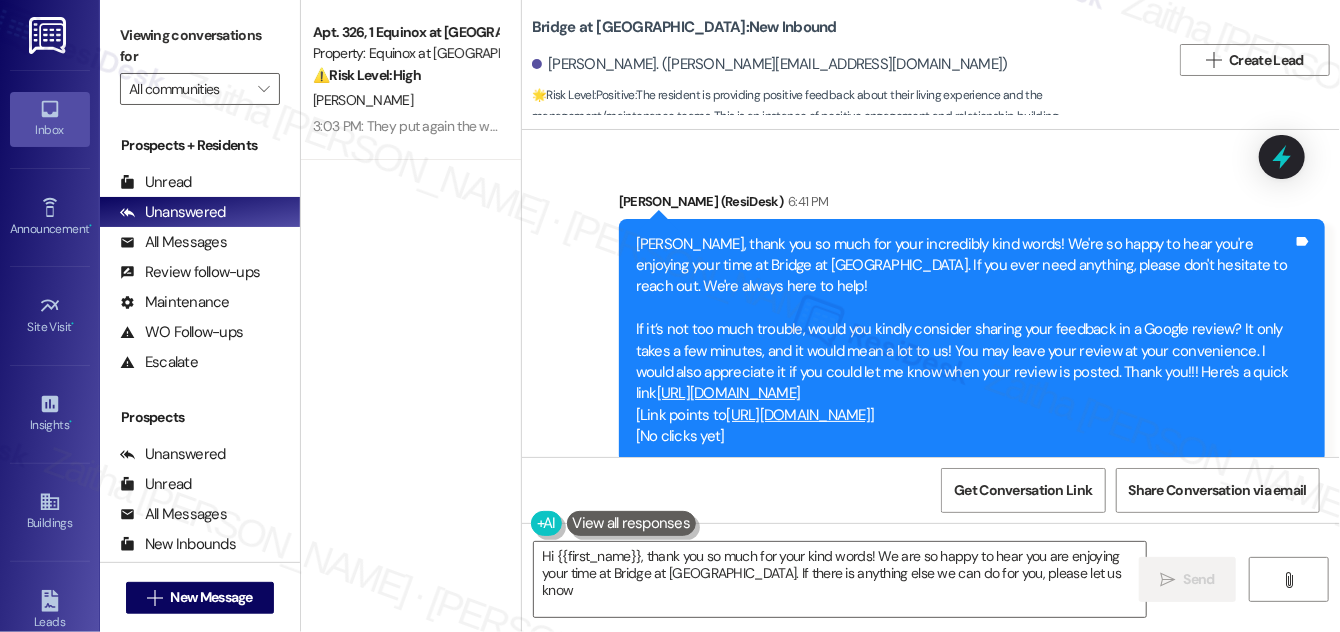 type on "Hi {{first_name}}, thank you so much for your kind words! We are so happy to hear you are enjoying your time at Bridge at [GEOGRAPHIC_DATA]. If there is anything else we can do for you, please let us know!" 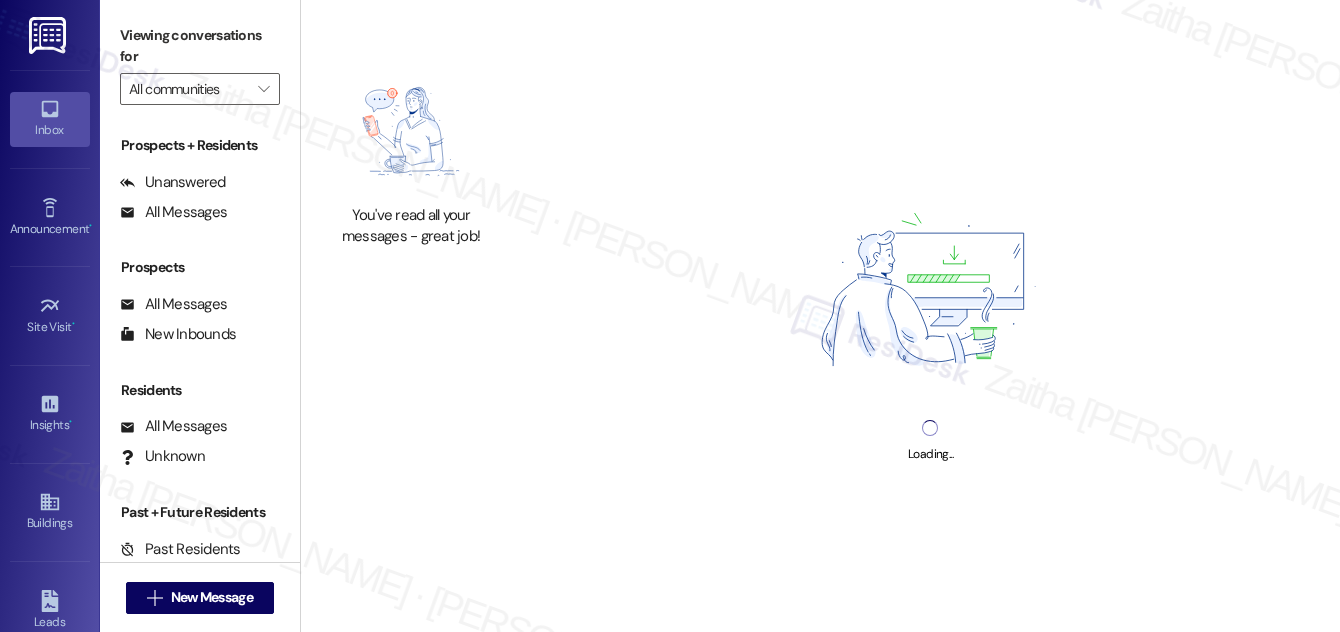 scroll, scrollTop: 0, scrollLeft: 0, axis: both 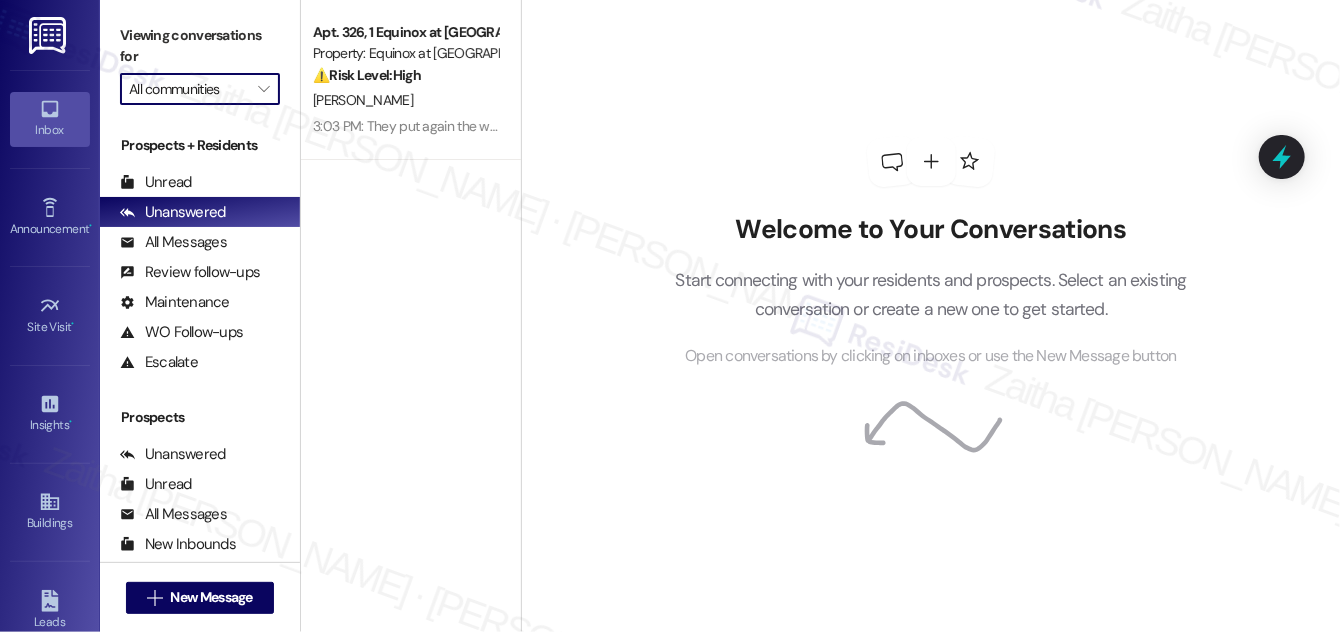 click on "All communities" at bounding box center [188, 89] 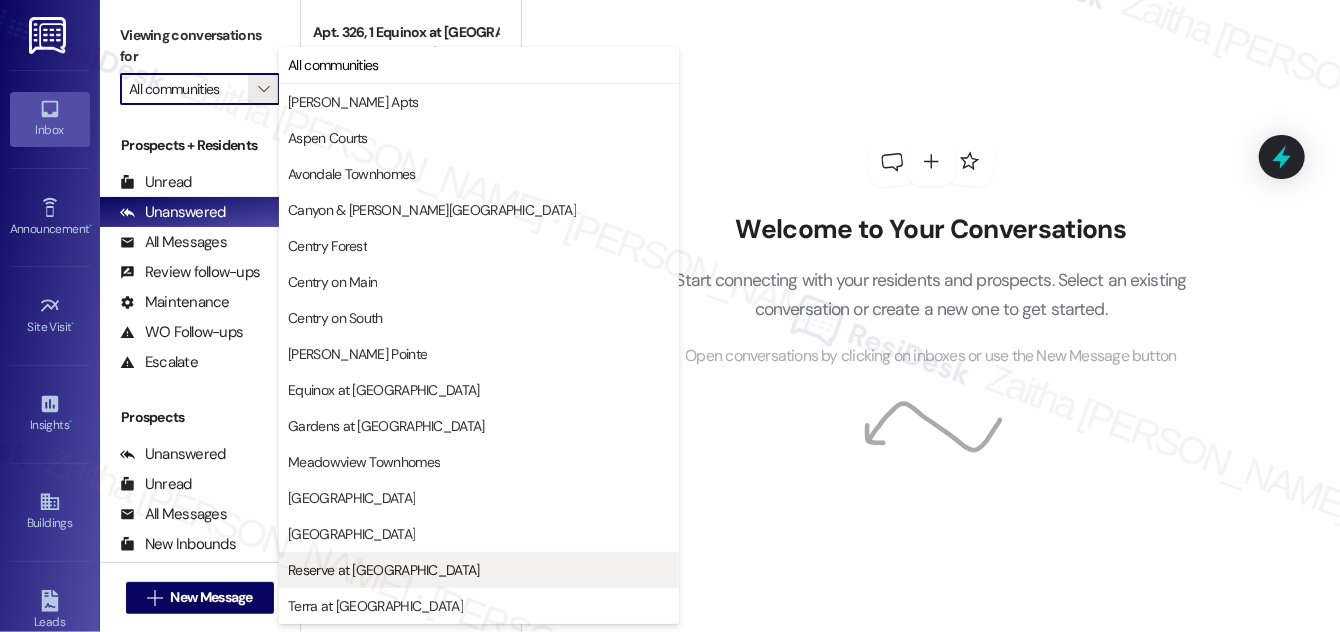 click on "Reserve at [GEOGRAPHIC_DATA]" at bounding box center [479, 570] 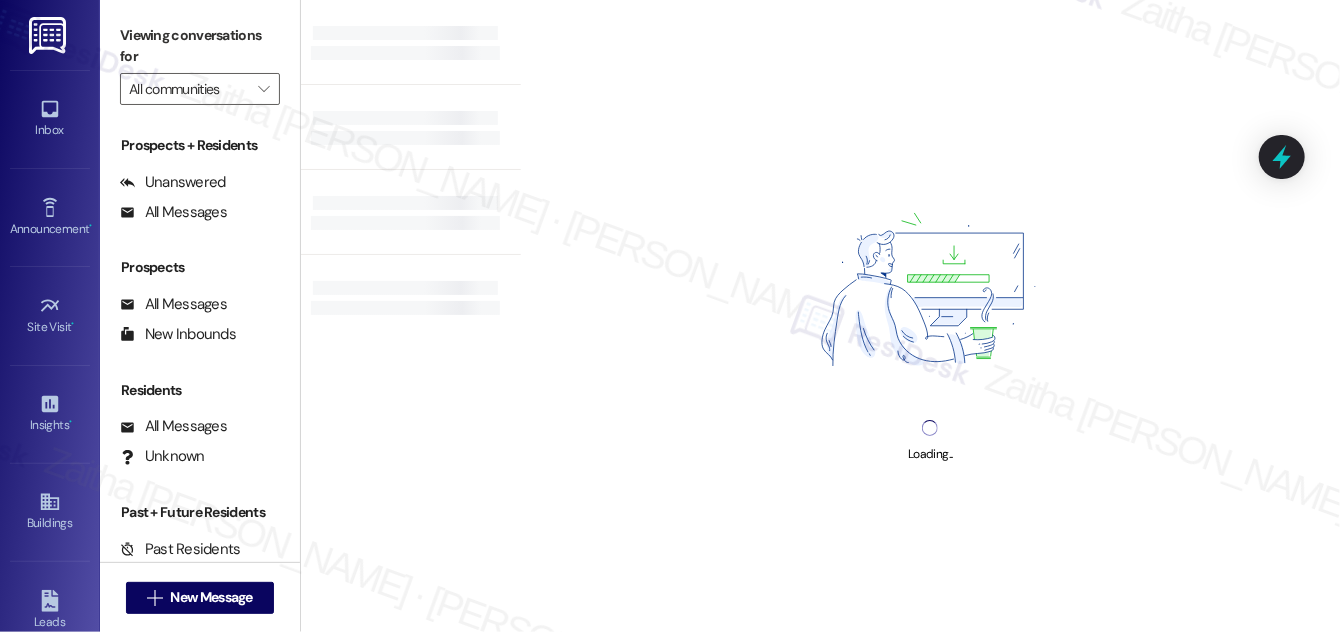type on "Reserve at [GEOGRAPHIC_DATA]" 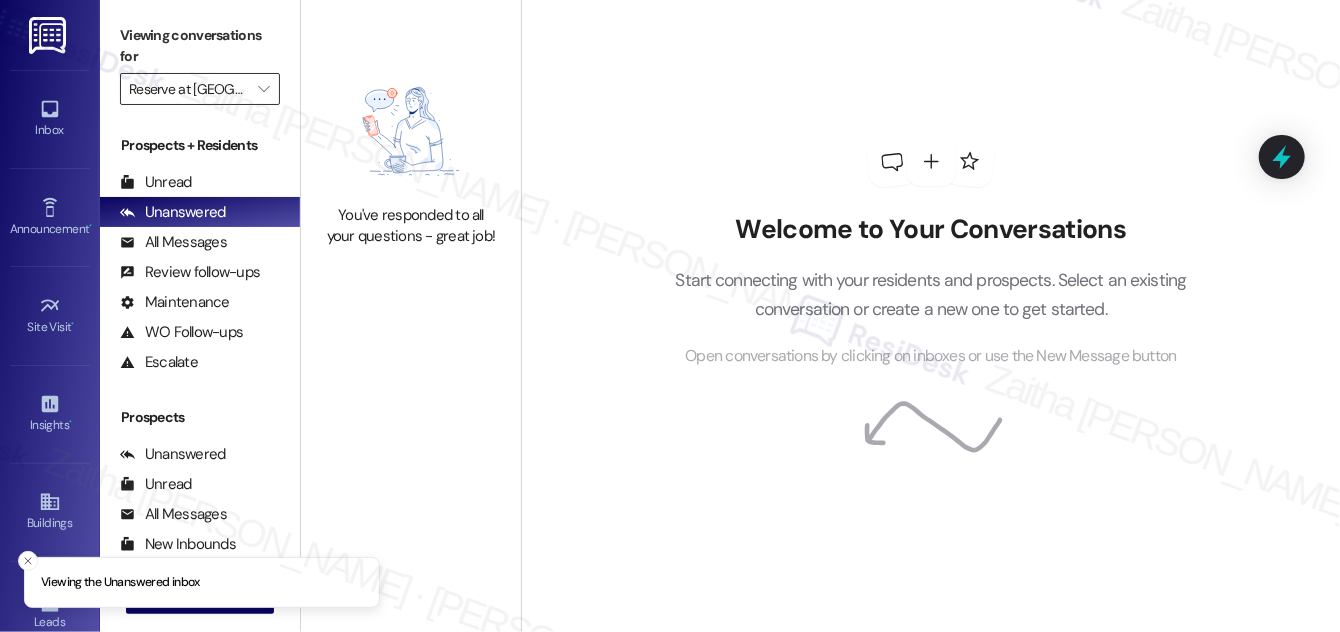 click on "Reserve at [GEOGRAPHIC_DATA]" at bounding box center [188, 89] 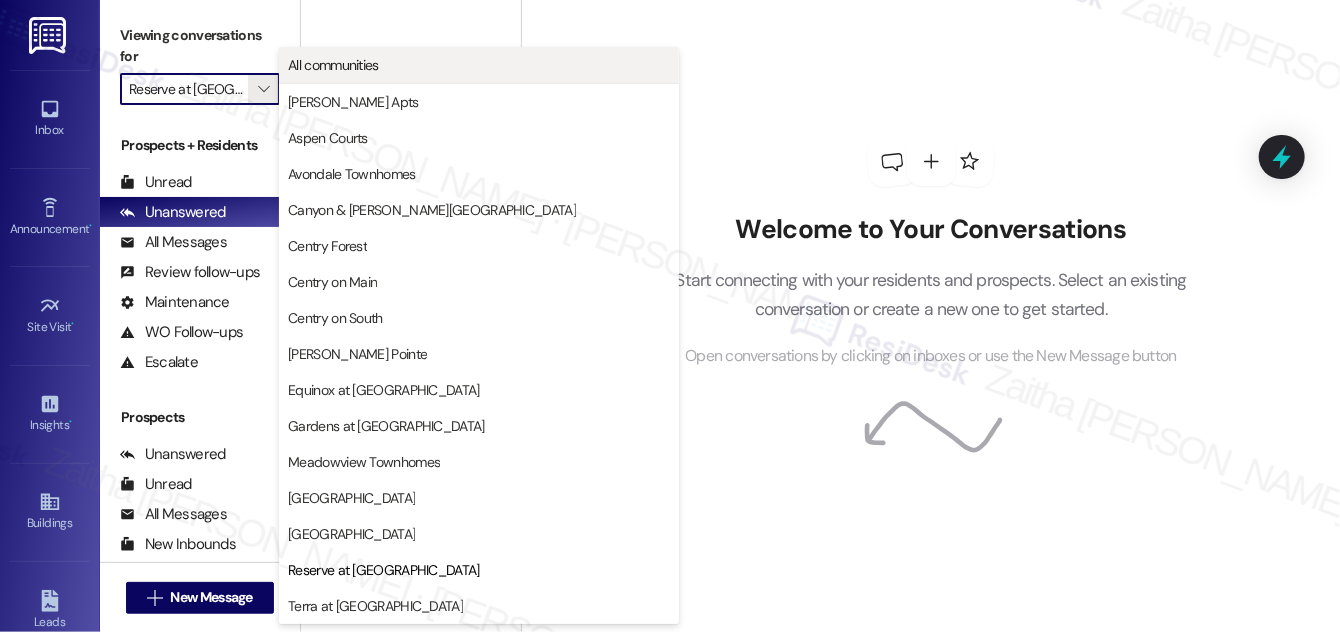 click on "All communities" at bounding box center [333, 65] 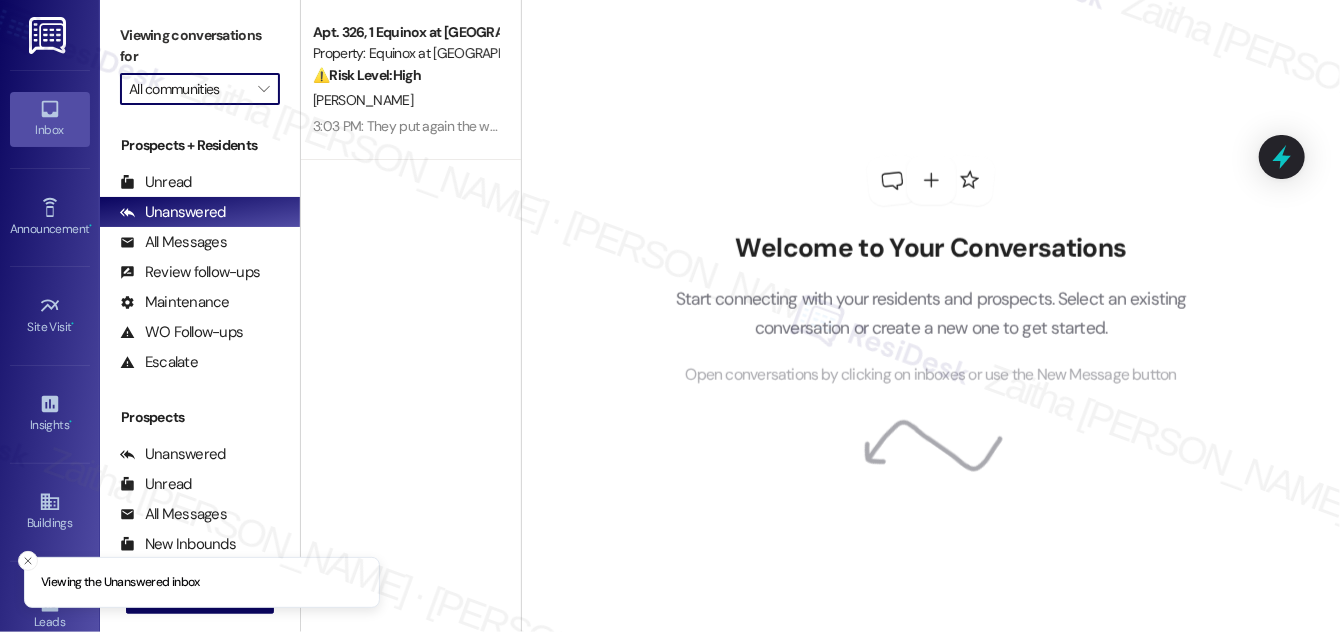 click on "All communities" at bounding box center (188, 89) 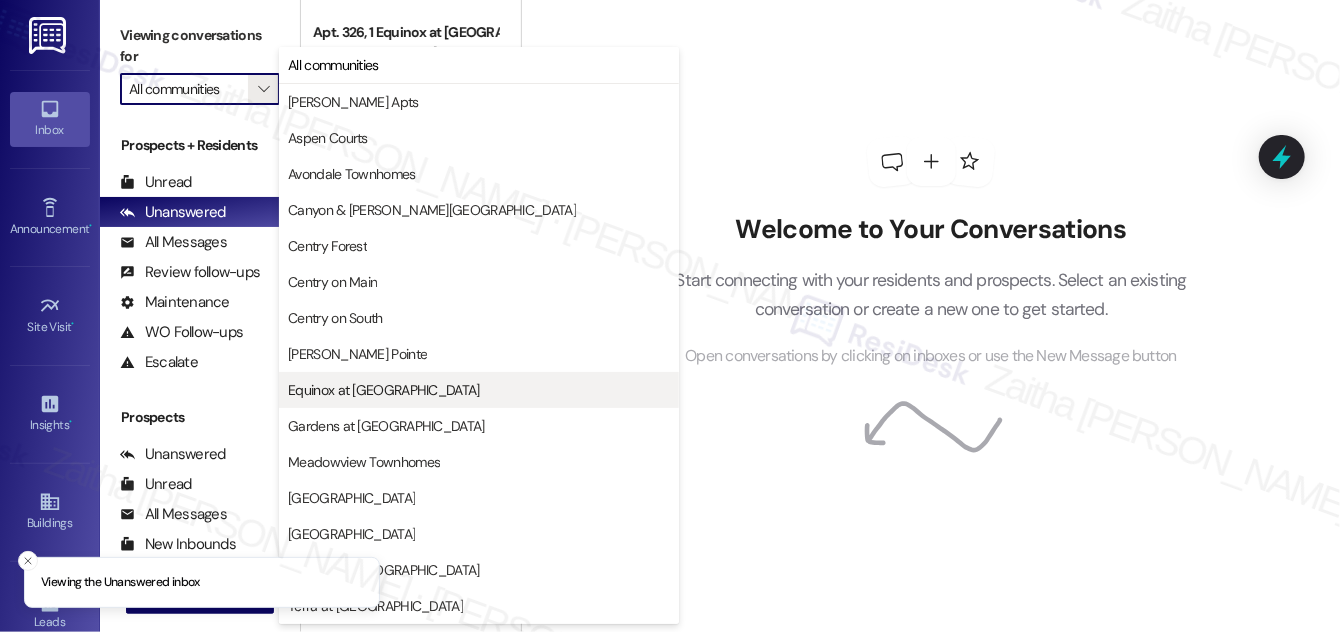 click on "Equinox at [GEOGRAPHIC_DATA]" at bounding box center [383, 390] 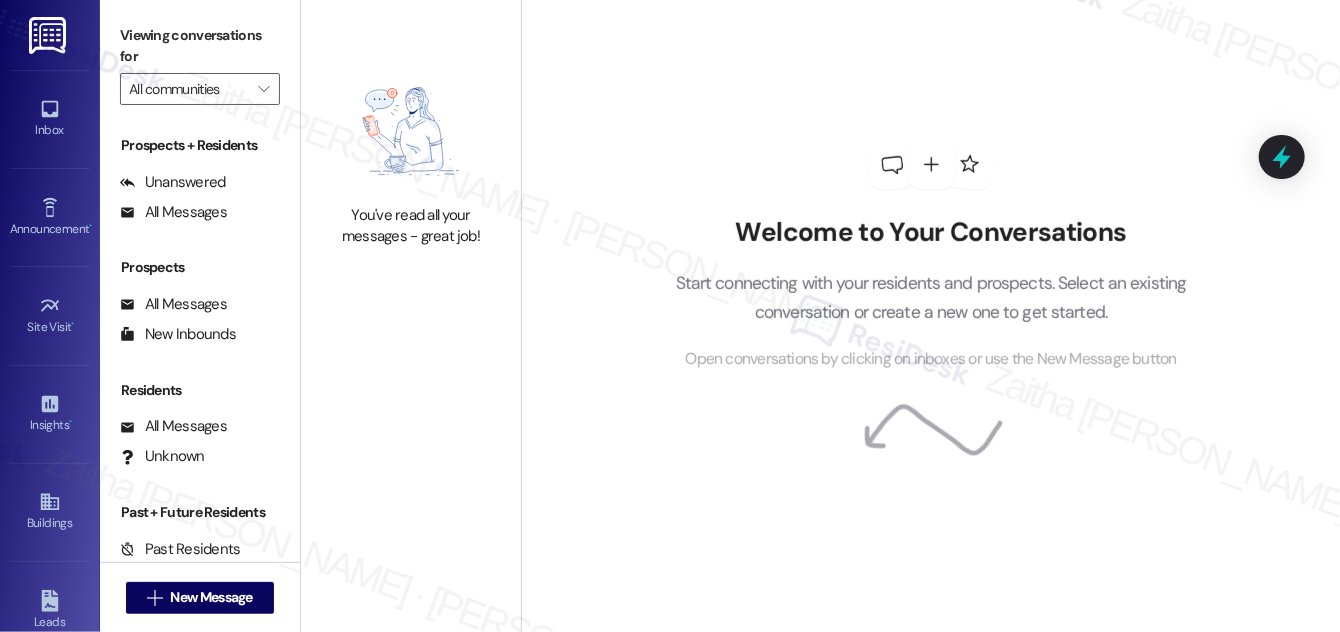 type on "Equinox at [GEOGRAPHIC_DATA]" 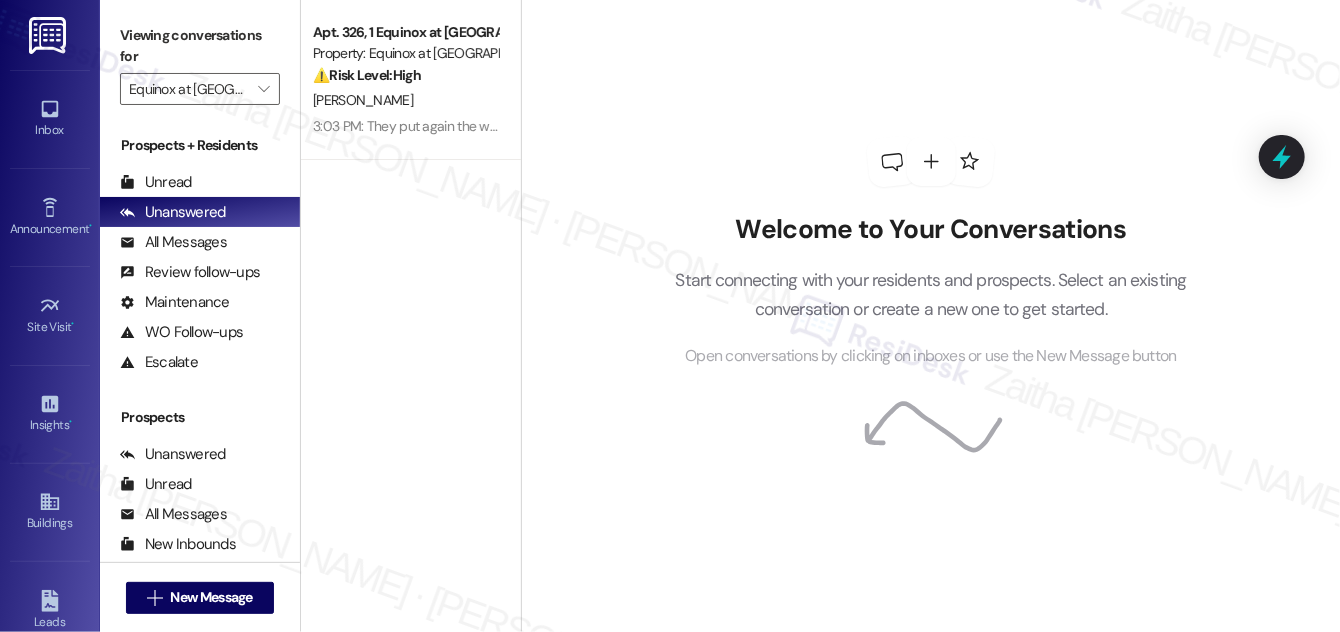 click on "Welcome to Your Conversations Start connecting with your residents and prospects. Select an existing conversation or create a new one to get started. Open conversations by clicking on inboxes or use the New Message button" at bounding box center [930, 316] 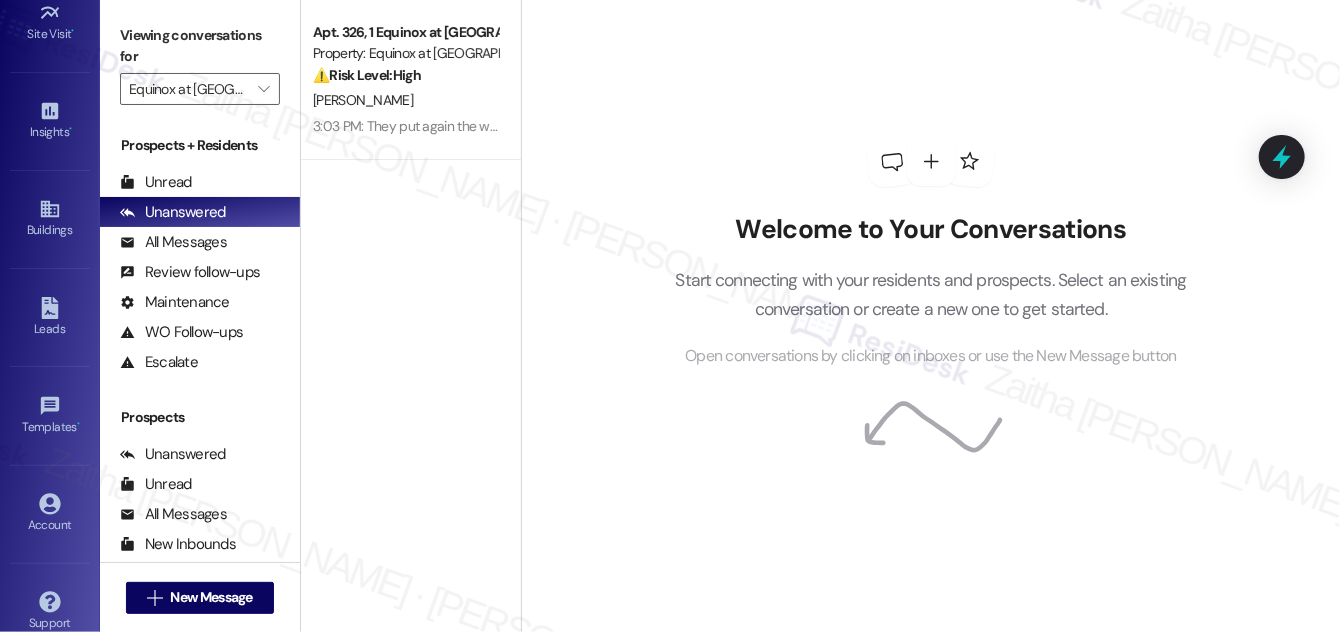 scroll, scrollTop: 314, scrollLeft: 0, axis: vertical 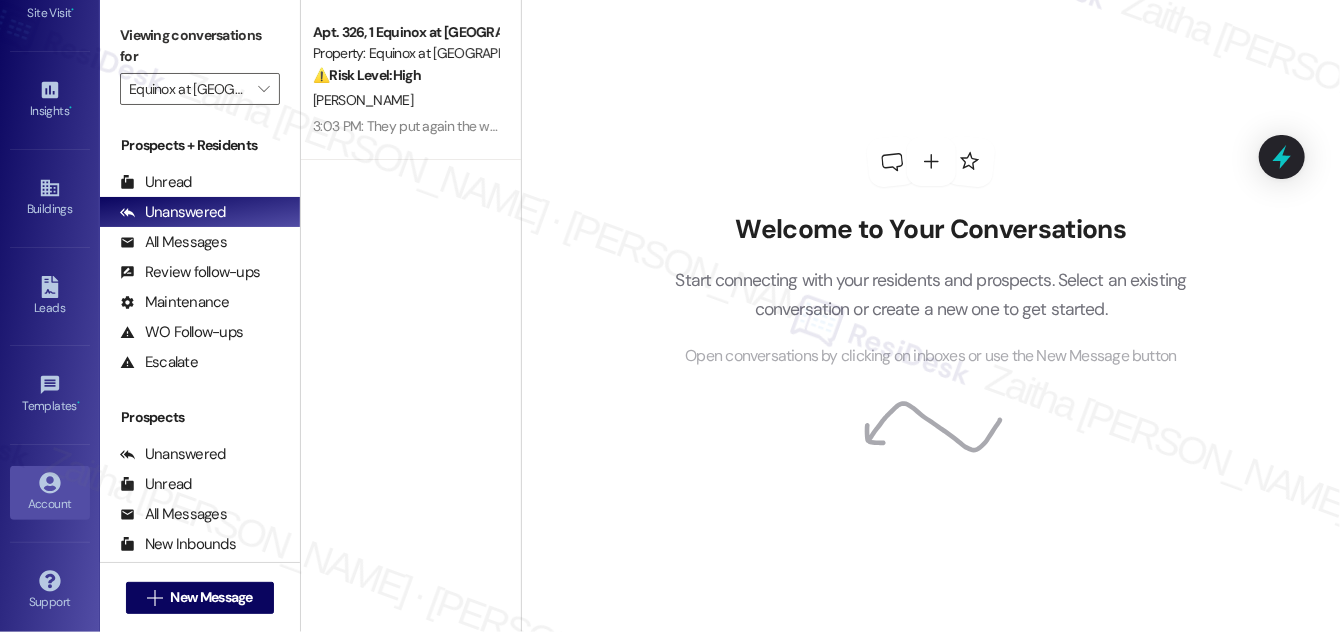 click on "Account" at bounding box center (50, 504) 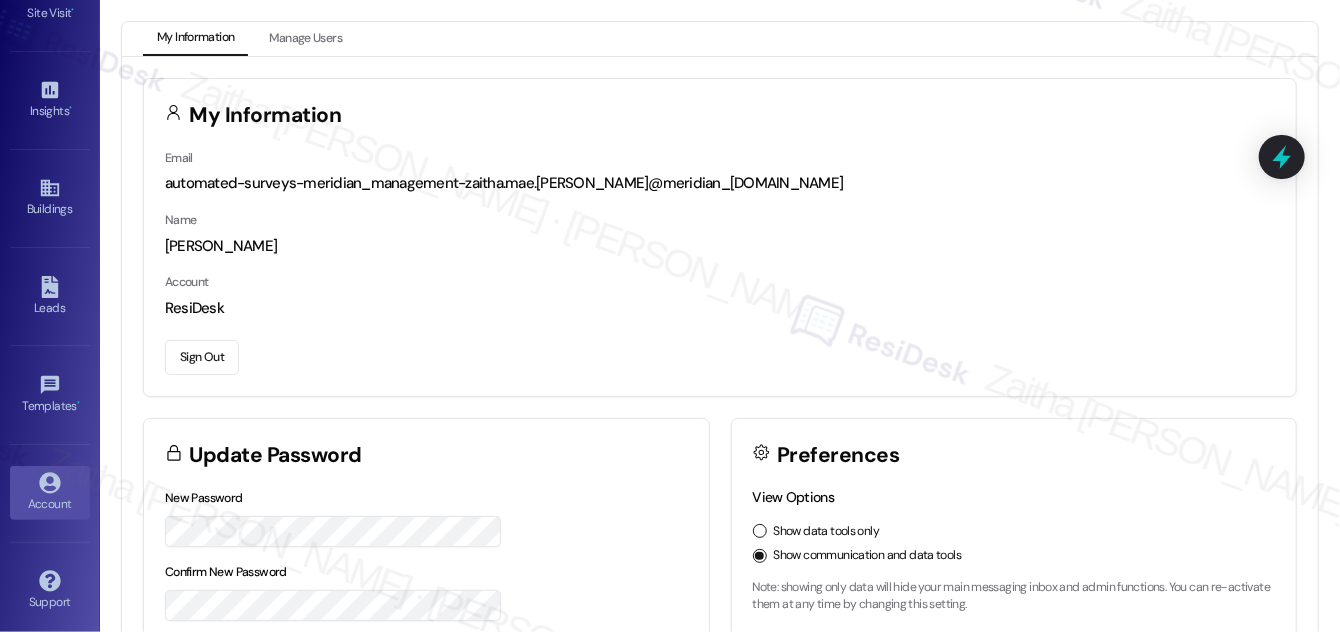 click on "Sign Out" at bounding box center [202, 357] 